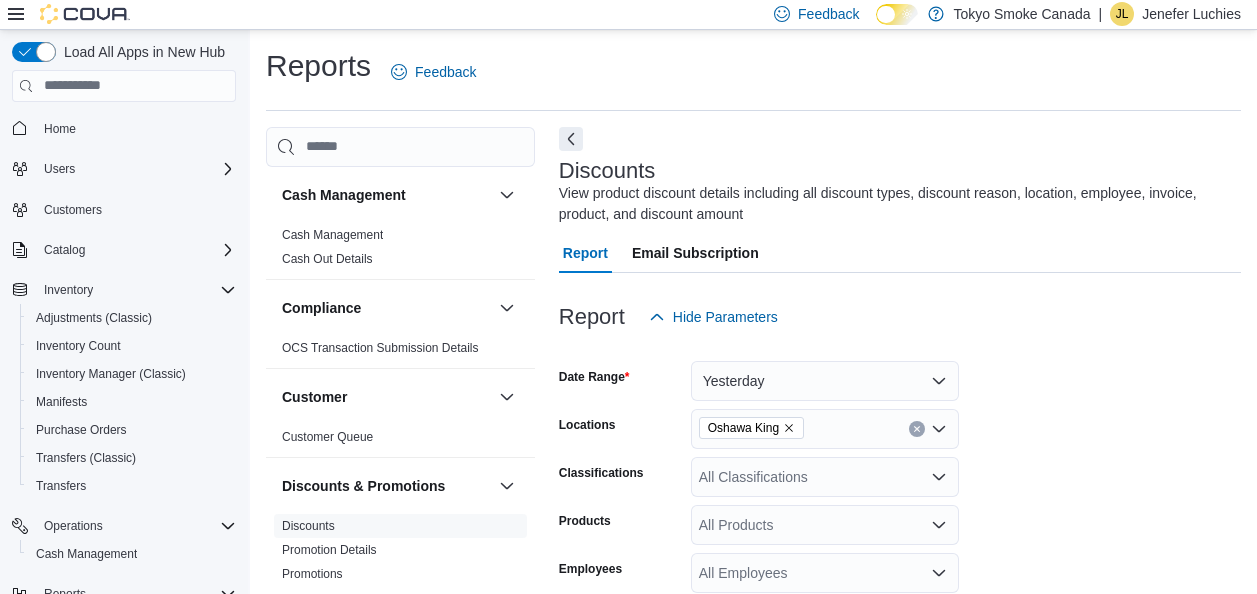 scroll, scrollTop: 294, scrollLeft: 0, axis: vertical 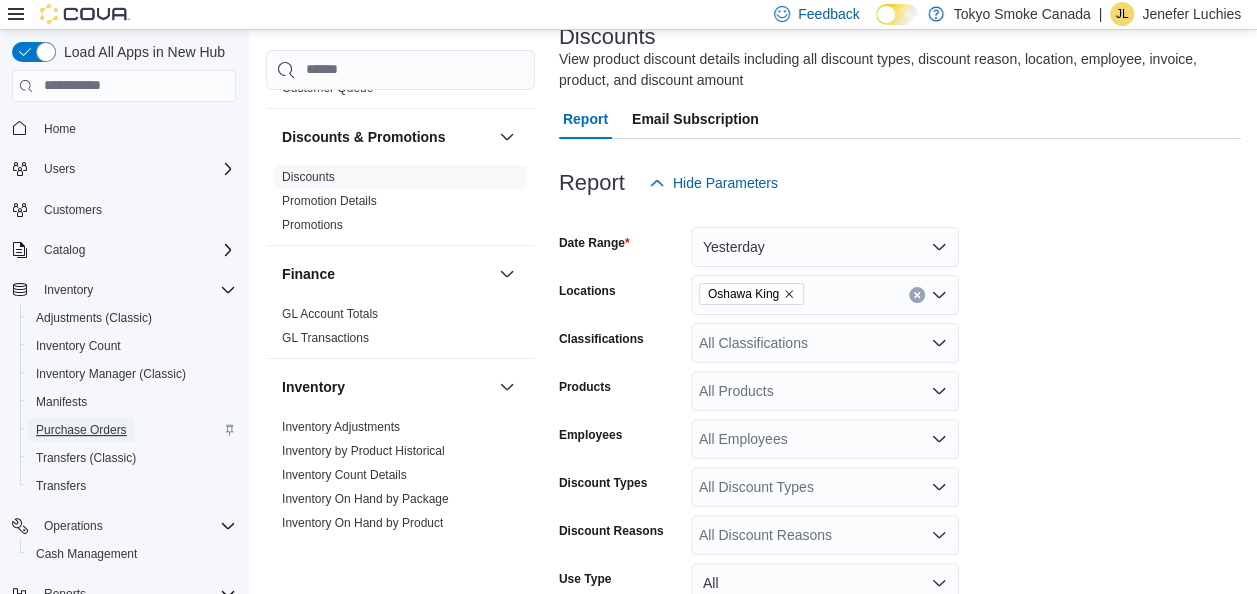 click on "Purchase Orders" at bounding box center [81, 430] 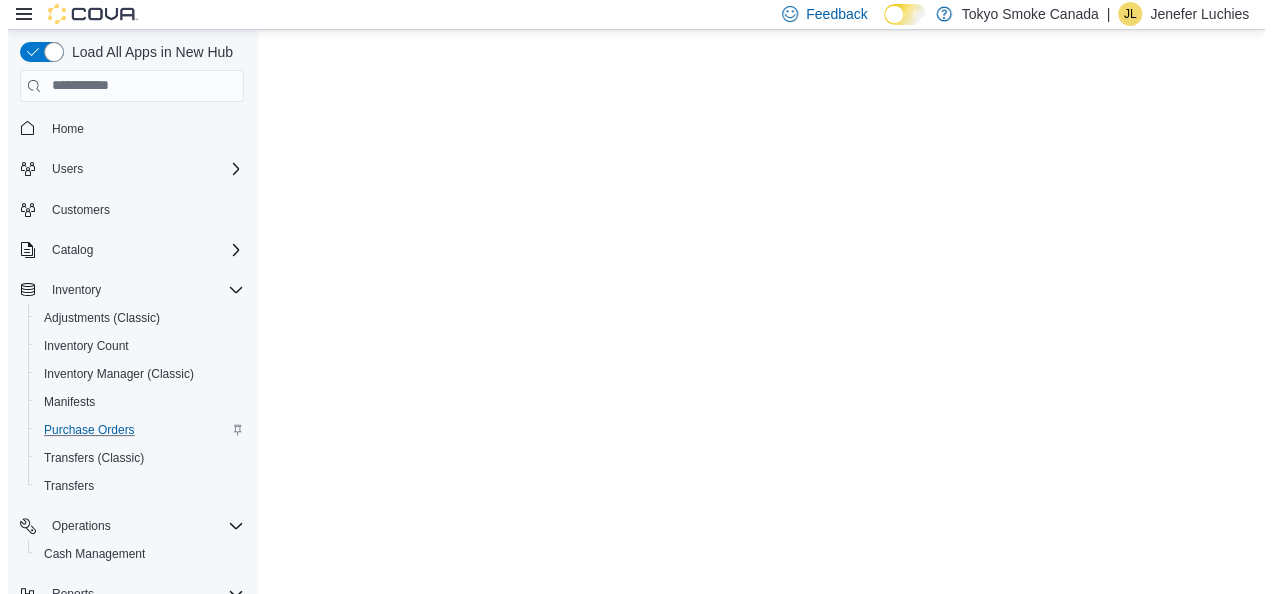 scroll, scrollTop: 0, scrollLeft: 0, axis: both 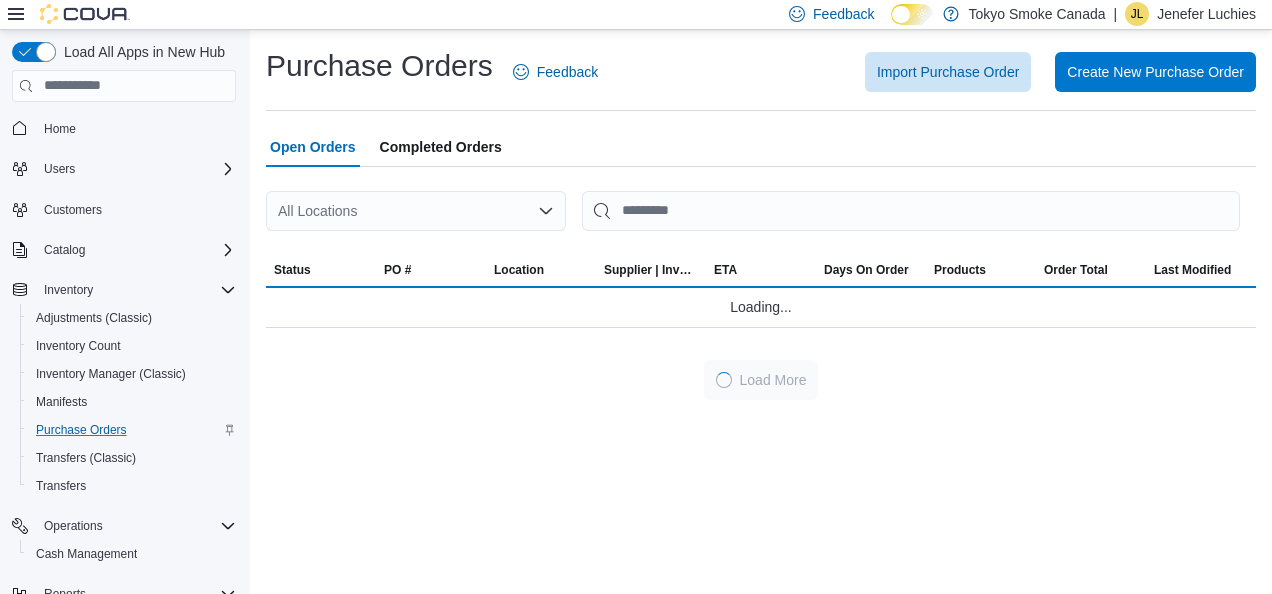 click on "All Locations" at bounding box center (416, 211) 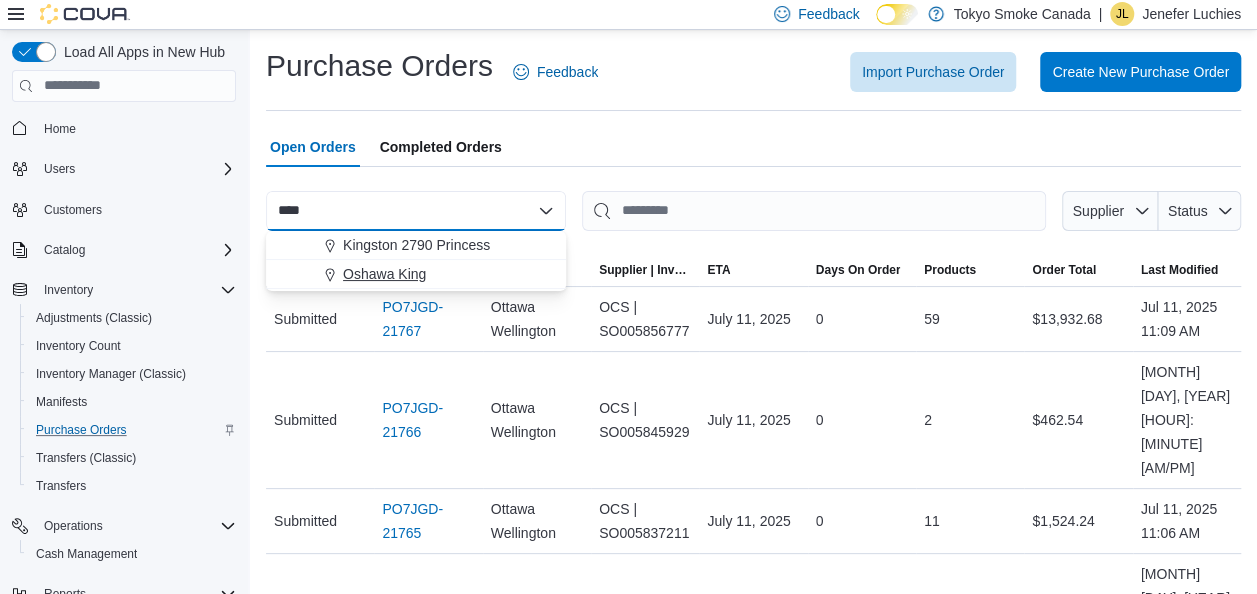 type on "****" 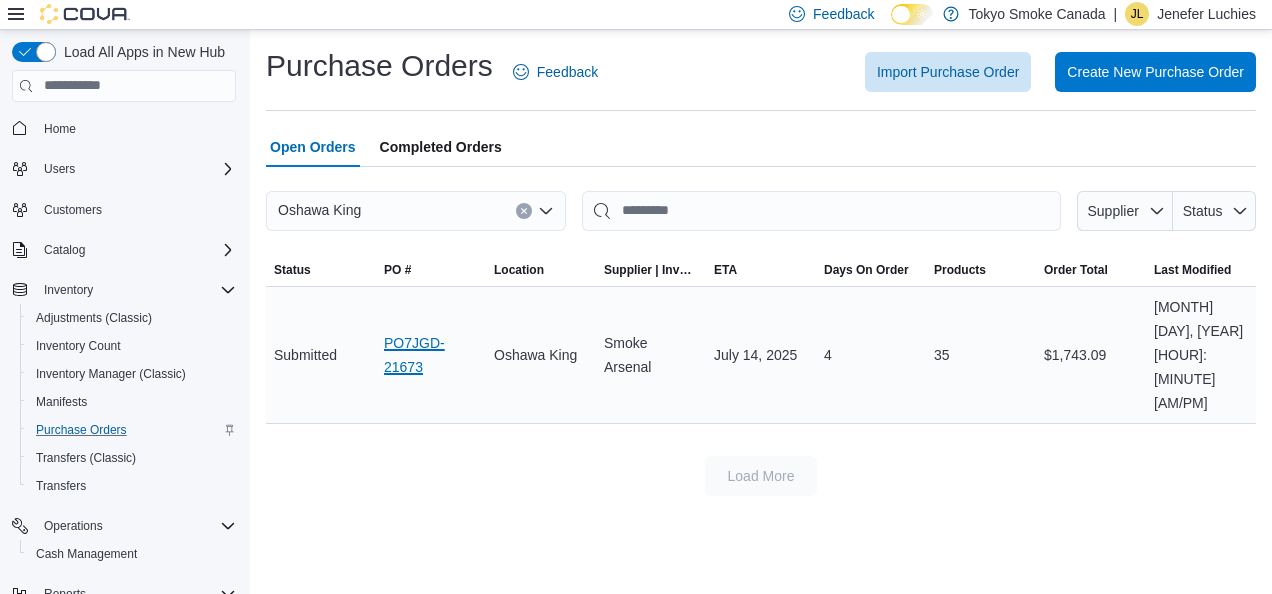 click on "PO7JGD-21673" at bounding box center (431, 355) 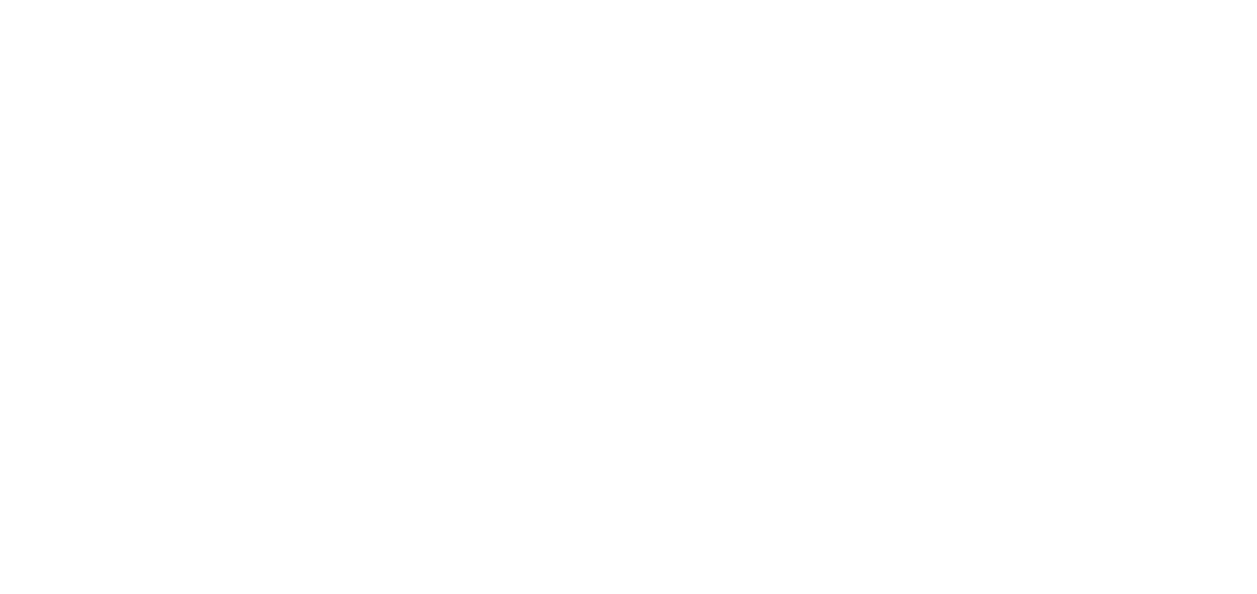 scroll, scrollTop: 0, scrollLeft: 0, axis: both 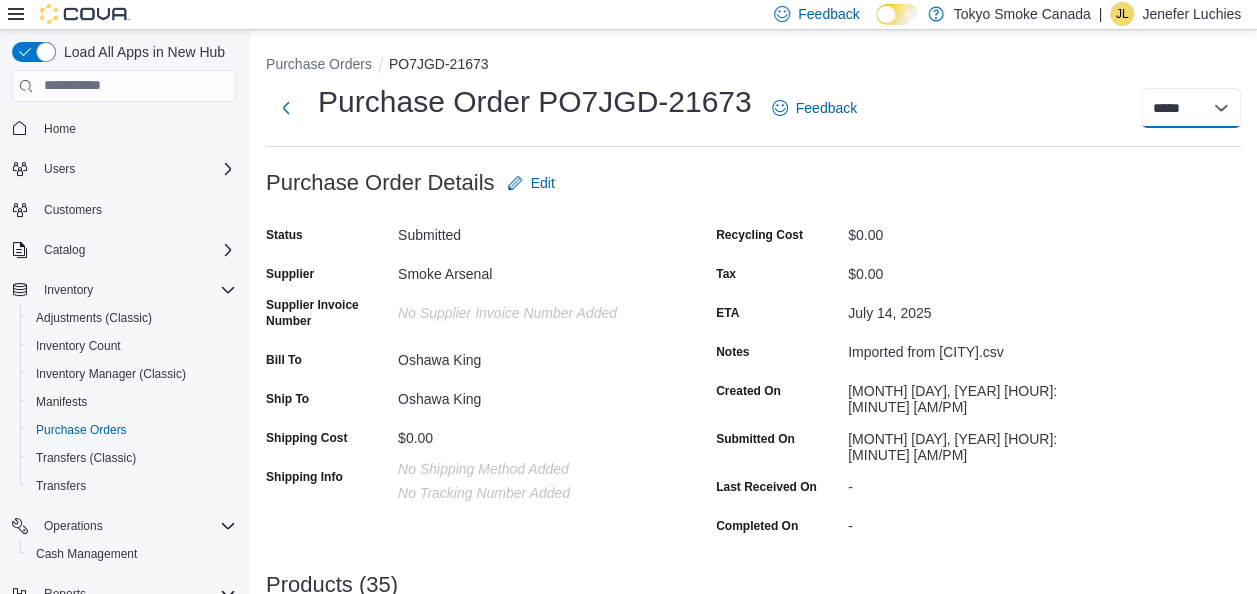 click on "***** ***** ******" at bounding box center [1191, 108] 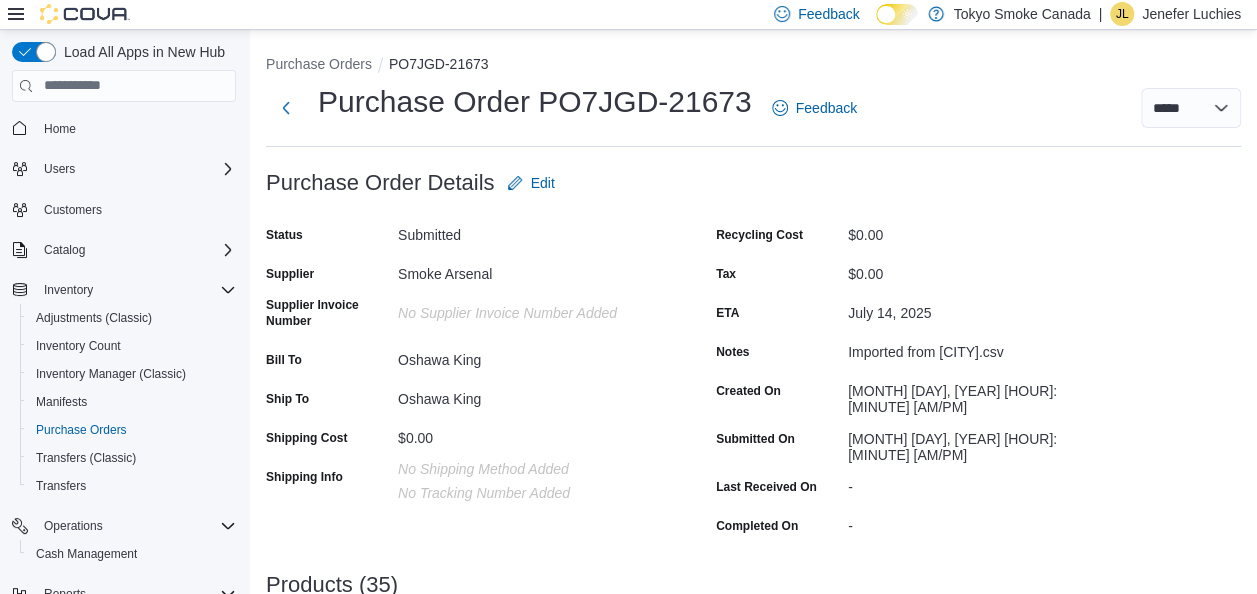 click on "Purchase Order PO7JGD-21673 Feedback ***** ***** ******" at bounding box center [753, 108] 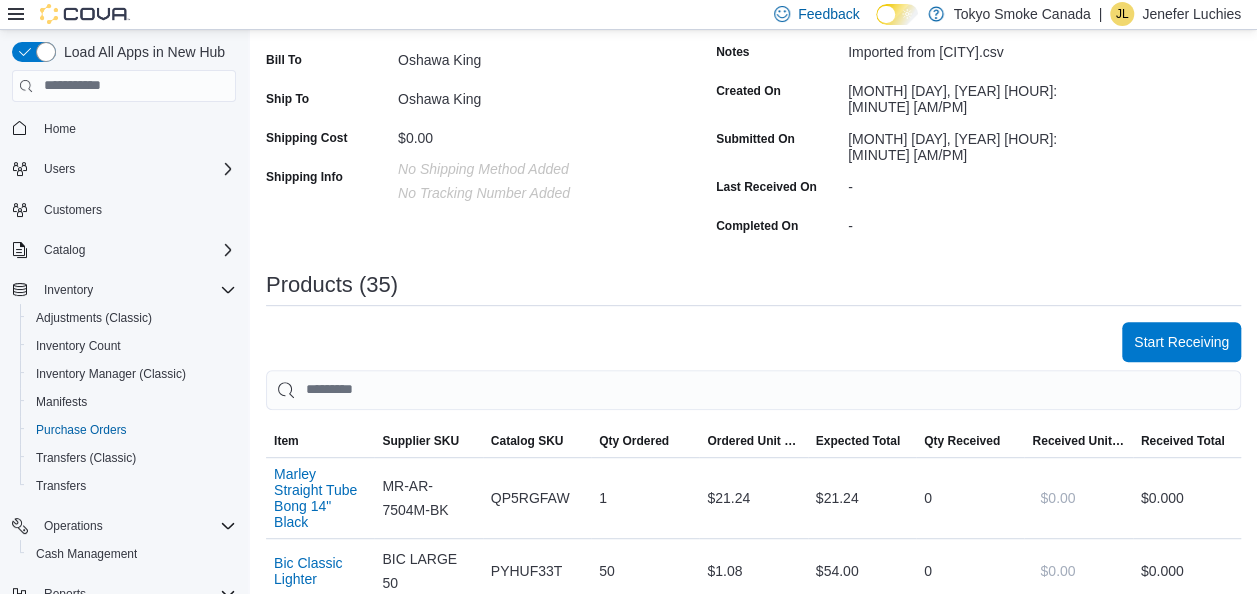 scroll, scrollTop: 0, scrollLeft: 0, axis: both 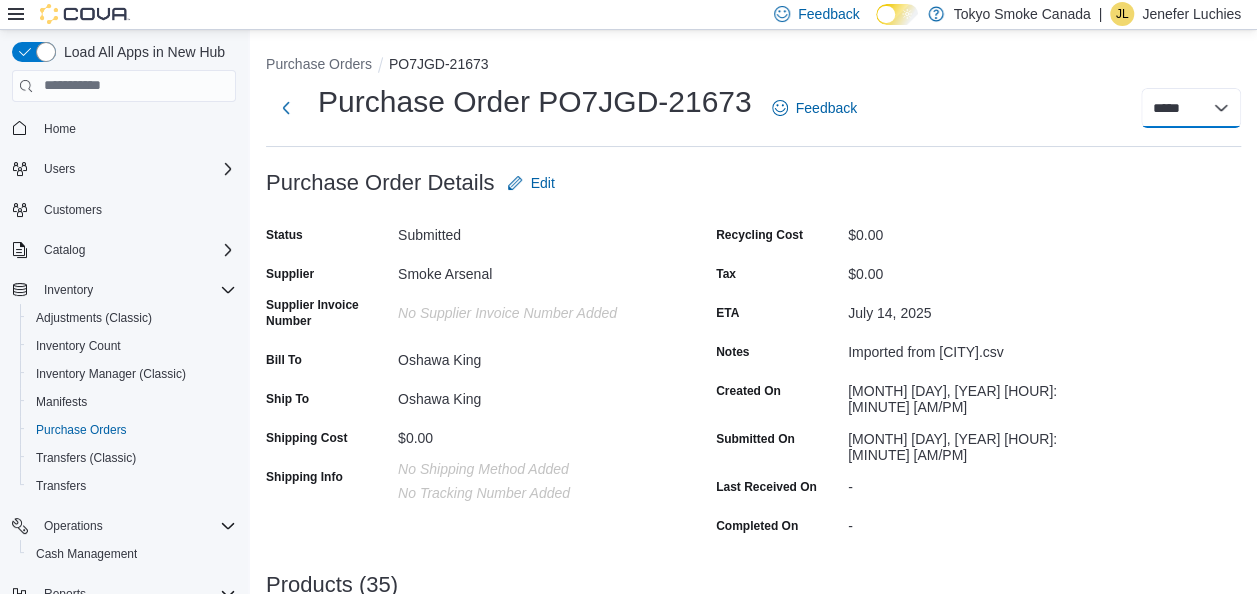 click on "***** ***** ******" at bounding box center [1191, 108] 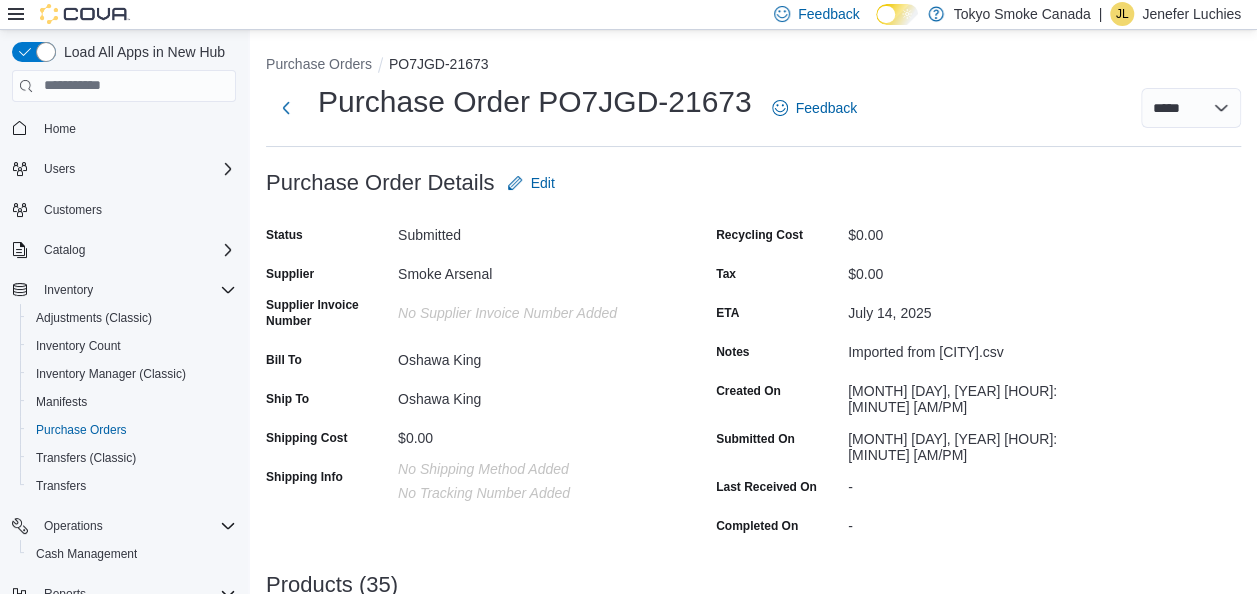 click on "Purchase Orders PO7JGD-21673 Purchase Order PO7JGD-21673 Feedback ***** ***** ****** Purchase Order: PO7JGD-21673 Feedback Purchase Order Details   Edit Status Submitted Supplier Smoke Arsenal Supplier Invoice Number No Supplier Invoice Number added Bill To Oshawa King Ship To Oshawa King Shipping Cost $0.00 Shipping Info No Shipping Method added No Tracking Number added Recycling Cost $0.00 Tax $0.00 ETA July 14, 2025 Notes Imported from Oshawa.csv Created On July 7, 2025 11:36 AM Submitted On July 7, 2025 11:36 AM Last Received On - Completed On - Products (35)   Start Receiving Sorting EuiBasicTable with search callback Item Supplier SKU Catalog SKU Qty Ordered Ordered Unit Cost Expected Total Qty Received Received Unit Cost Received Total Marley Straight Tube Bong 14" Black Supplier SKU MR-AR-7504M-BK Catalog SKU QP5RGFAW Qty Ordered 1 Ordered Unit Cost $21.24 Expected Total $21.24 Qty Received 0 Received Unit Cost $0.00 Received Total $0.00 0 Bic Classic Lighter Supplier SKU BIC LARGE 50 Catalog SKU 50 0" at bounding box center [753, 2126] 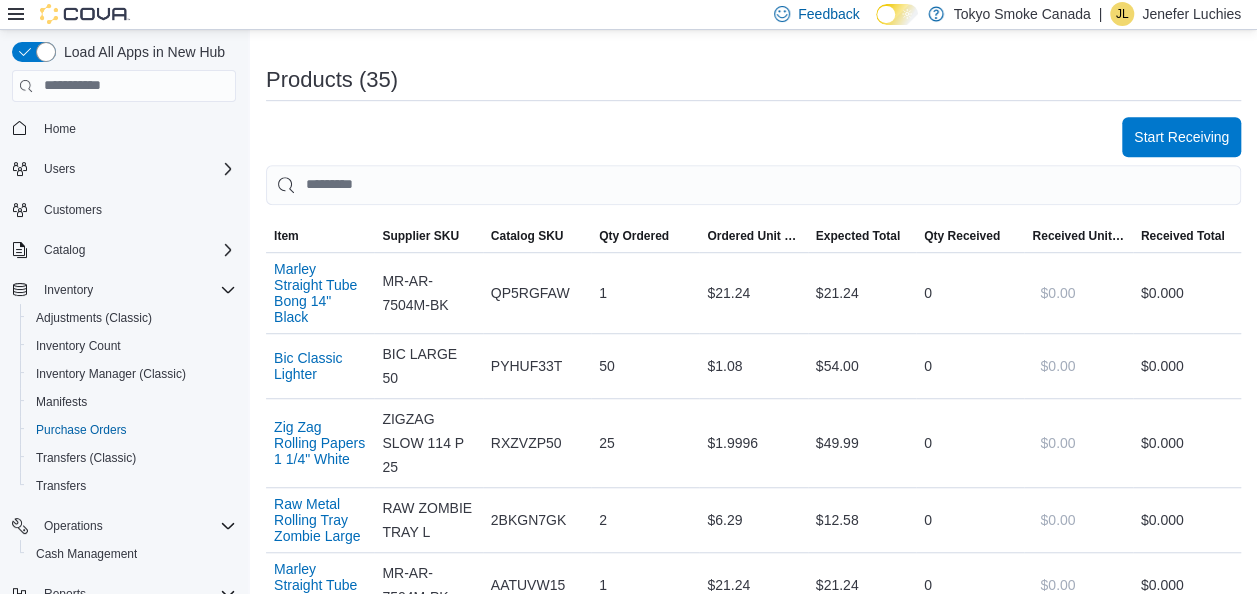 scroll, scrollTop: 500, scrollLeft: 0, axis: vertical 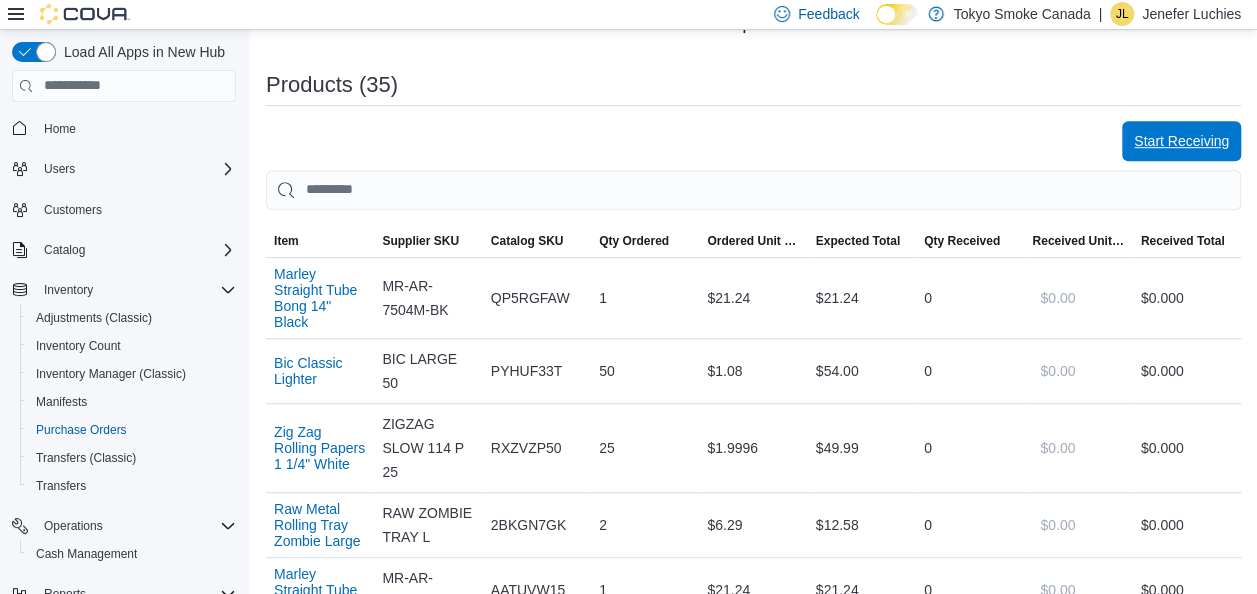 click on "Start Receiving" at bounding box center [1181, 141] 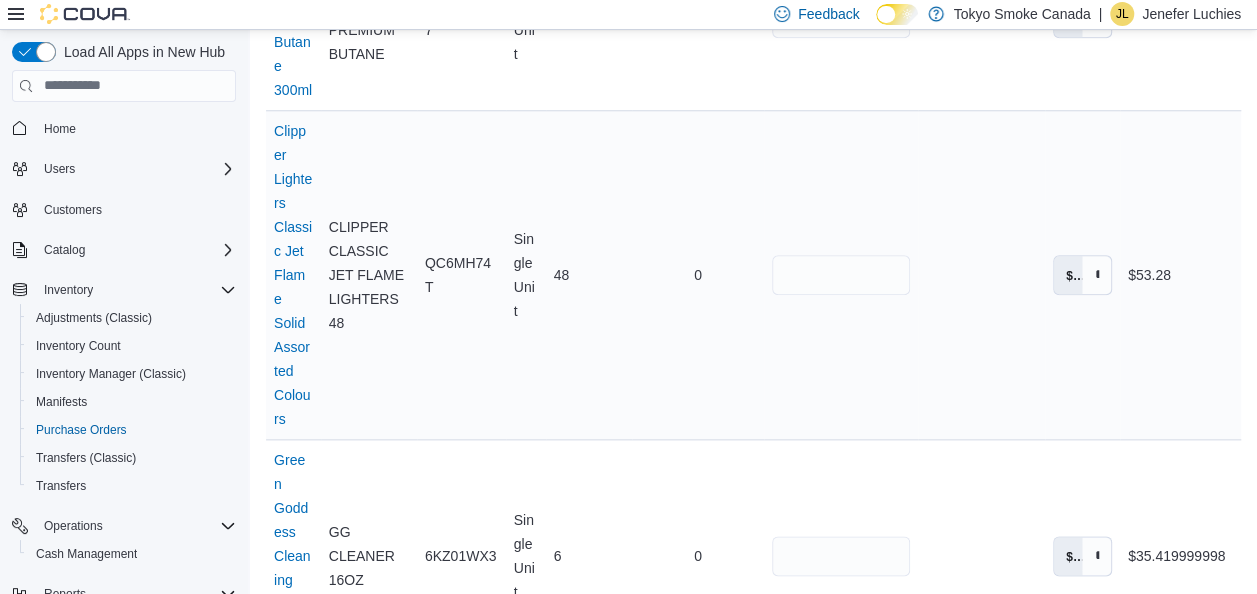 scroll, scrollTop: 1000, scrollLeft: 0, axis: vertical 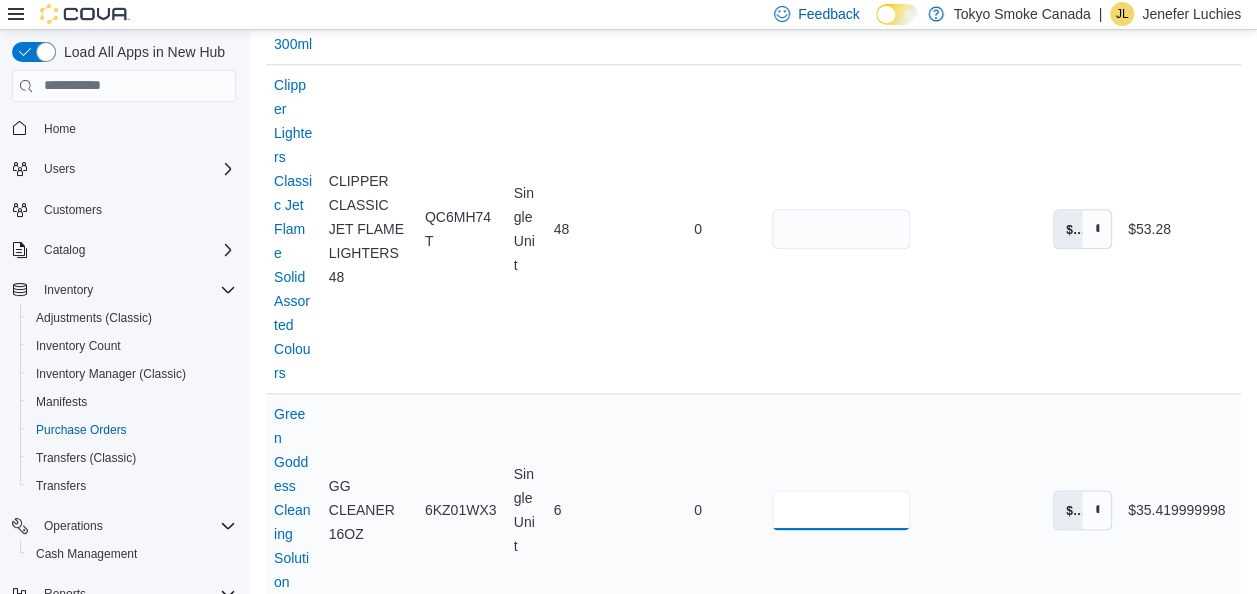 click on "*" at bounding box center (840, 510) 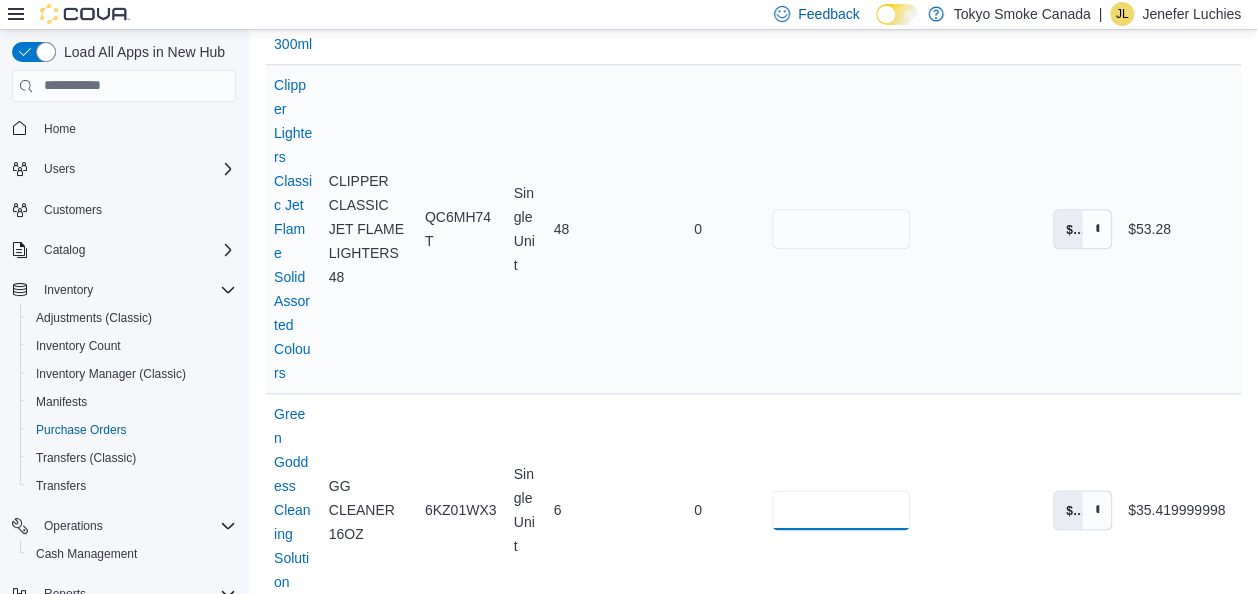 type on "*" 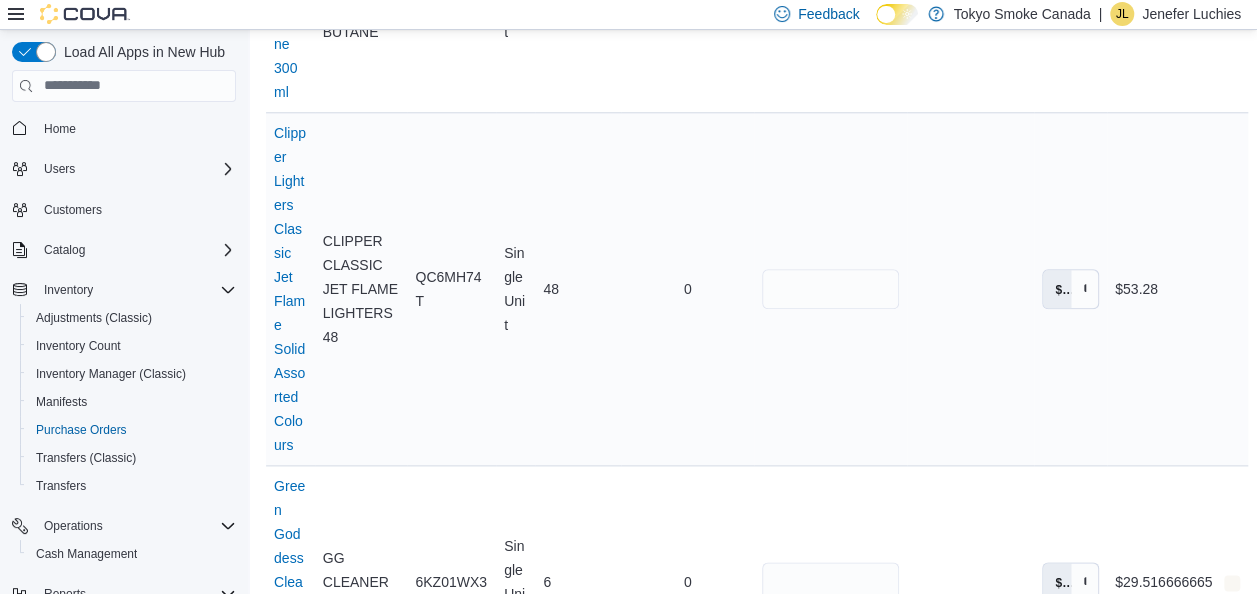 click on "Name Clipper Lighters Classic Jet Flame Solid Assorted Colours (opens in a new tab or window) Supplier SKU CLIPPER CLASSIC JET FLAME LIGHTERS 48 Catalog SKU QC6MH74T Unit Single Unit Qty Ordered 48 Received Previously 0 Received Quantity ** Received Packages Unit Cost $ **** Total Cost $53.28" at bounding box center (757, 288) 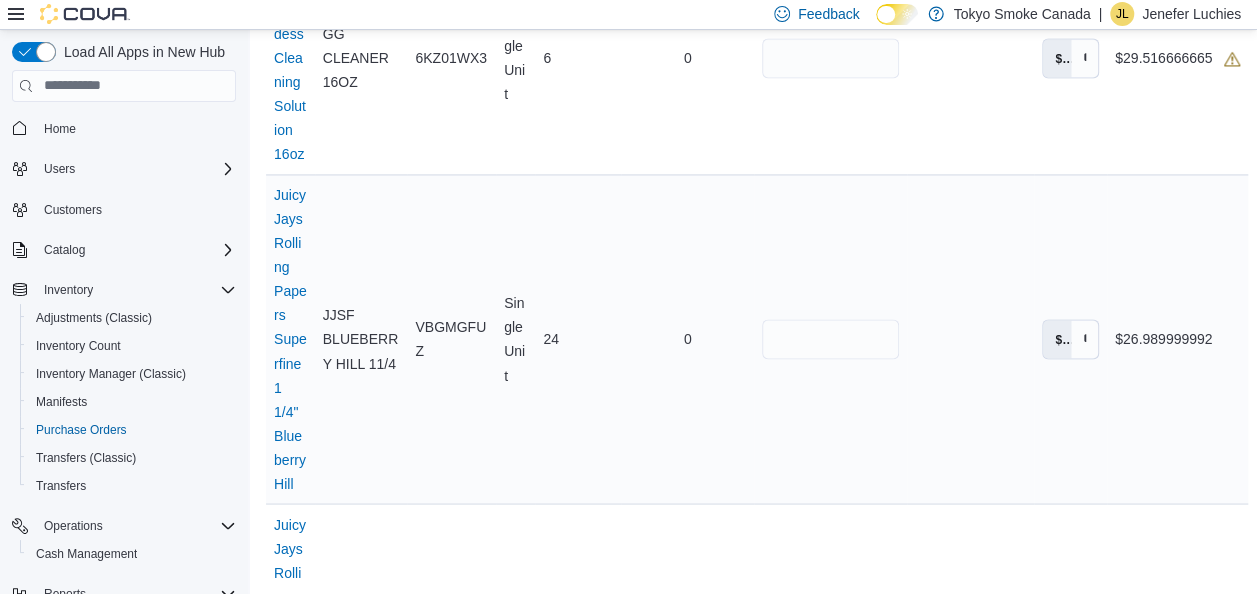 scroll, scrollTop: 1424, scrollLeft: 0, axis: vertical 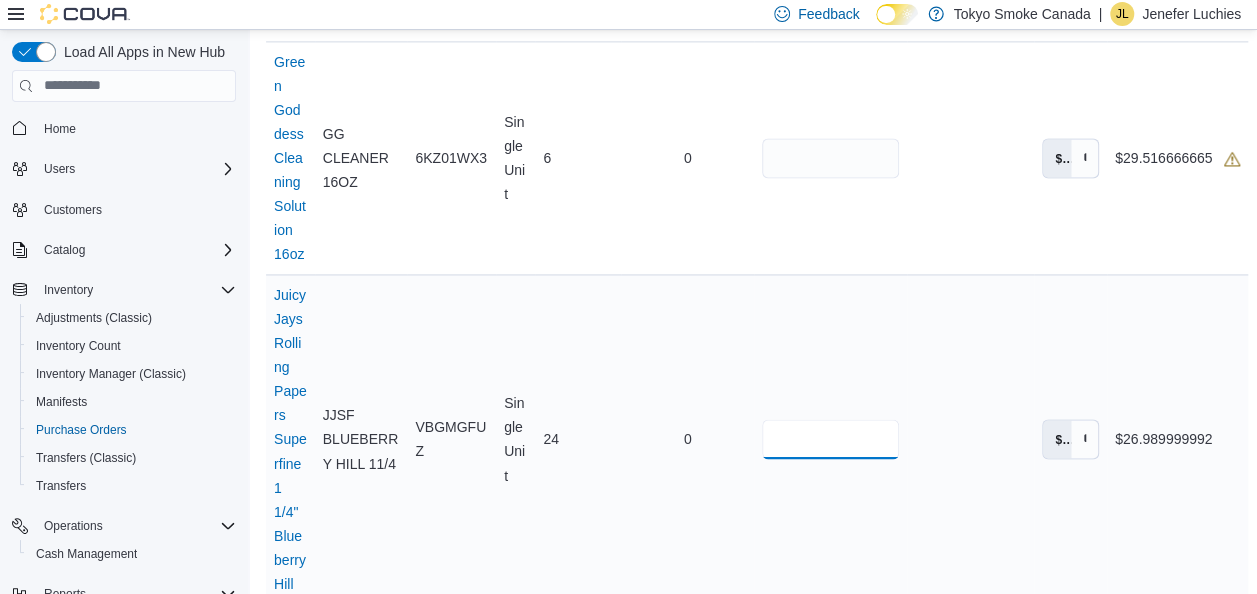 click on "**" at bounding box center [830, 439] 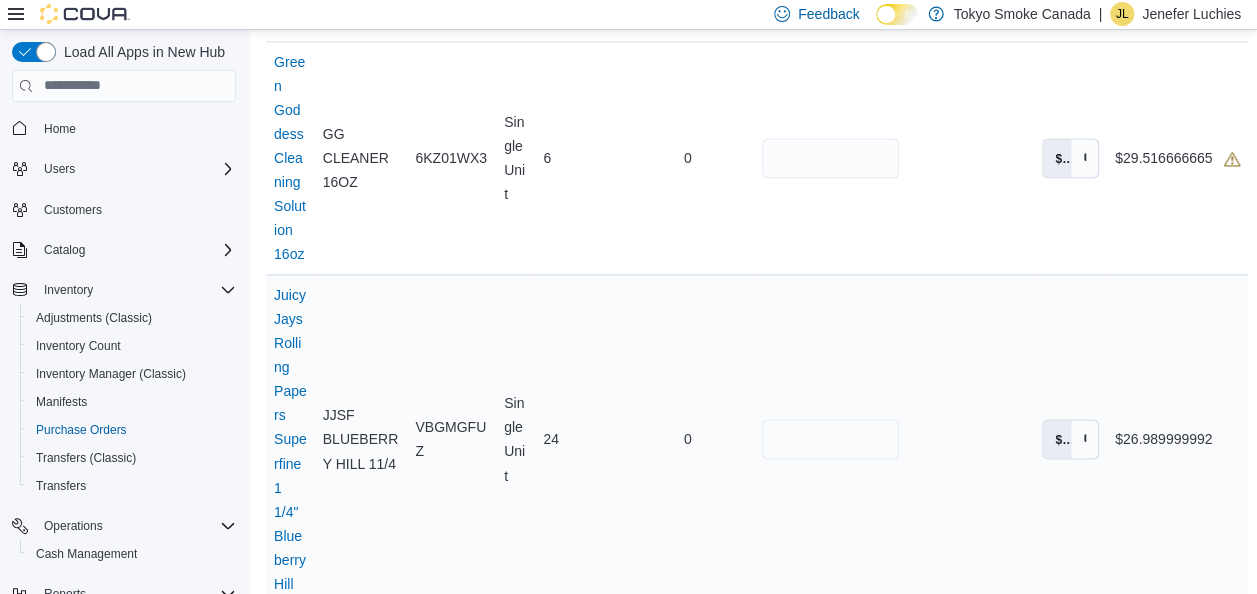 click on "Qty Ordered 24" at bounding box center [578, 438] 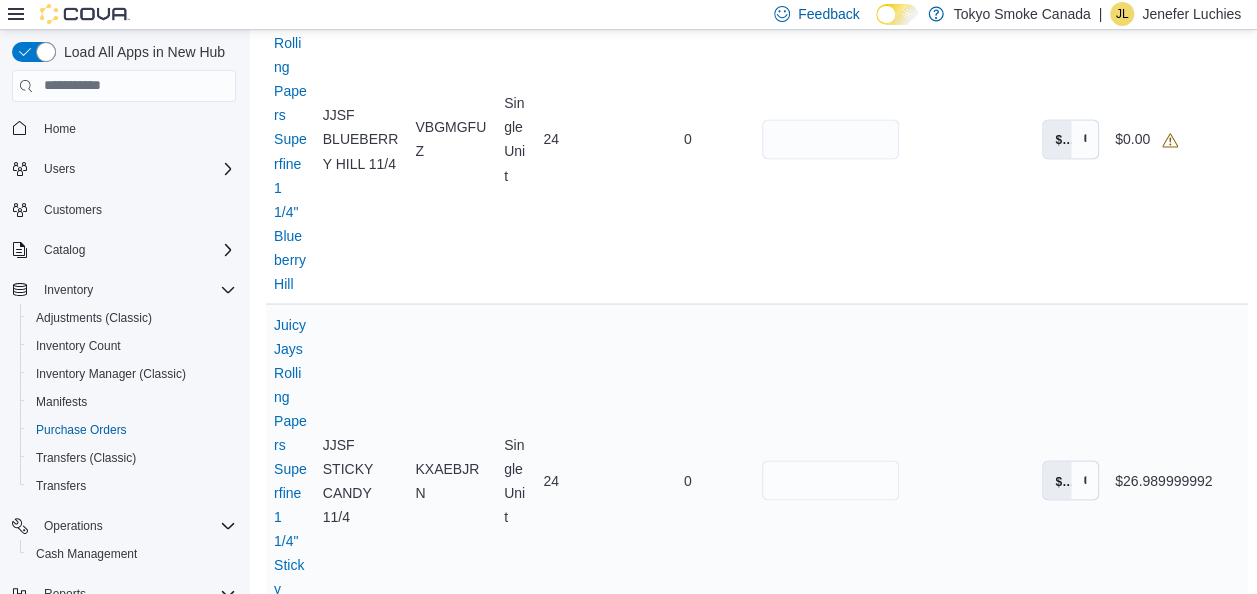 scroll, scrollTop: 1824, scrollLeft: 0, axis: vertical 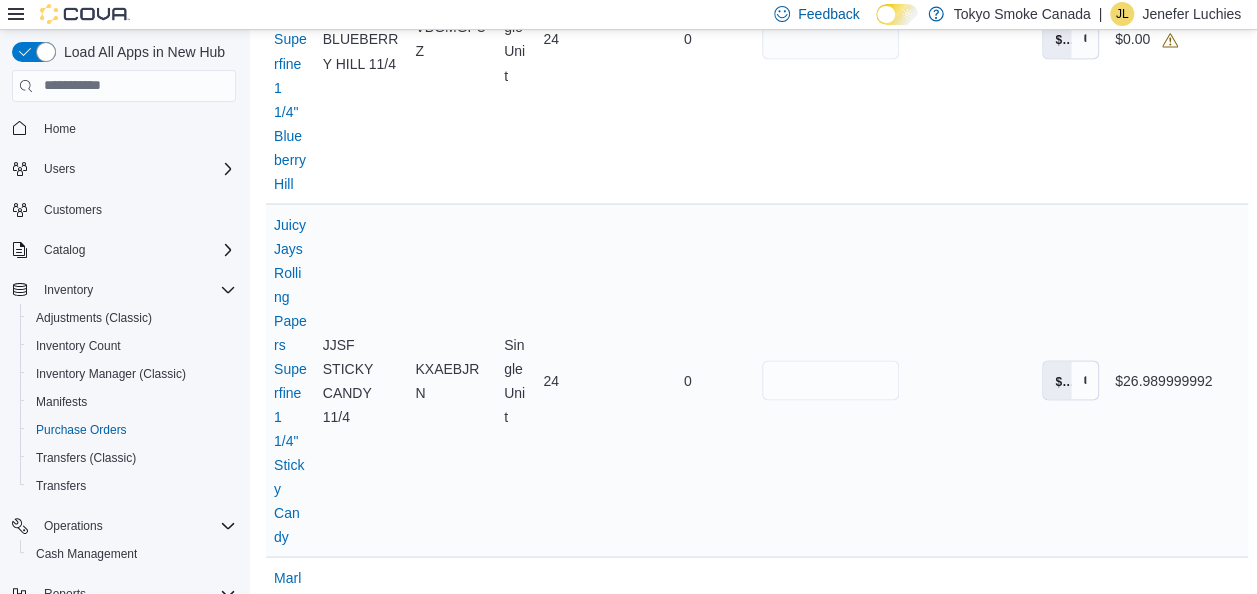 click on "Qty Ordered 24" at bounding box center (578, 379) 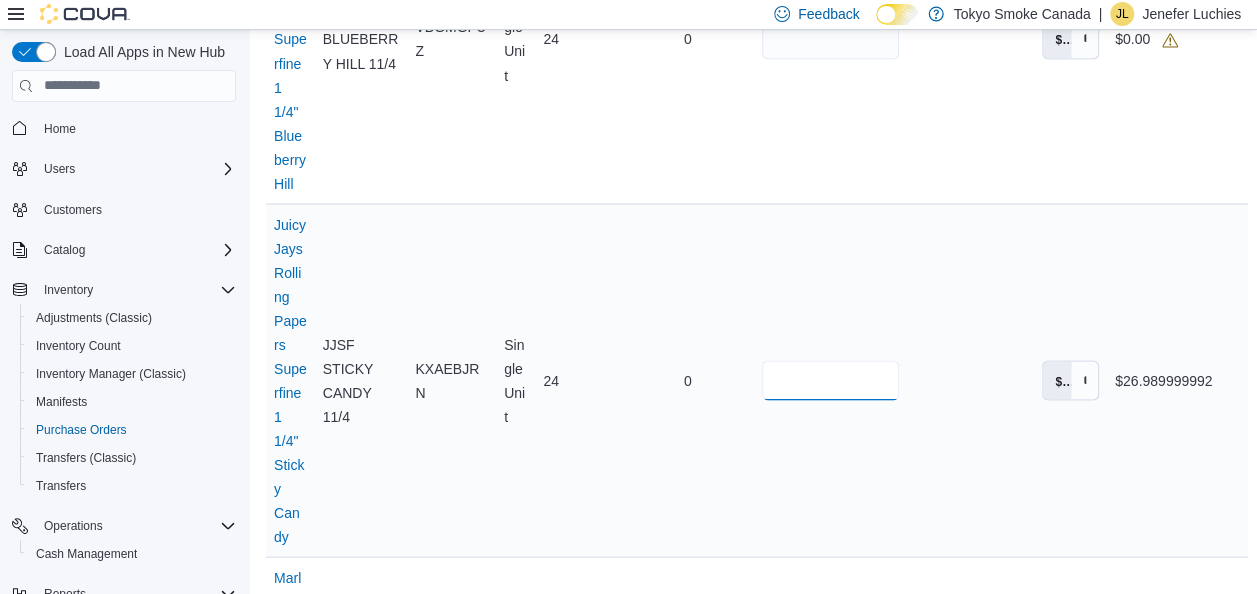 click on "**" at bounding box center [830, 380] 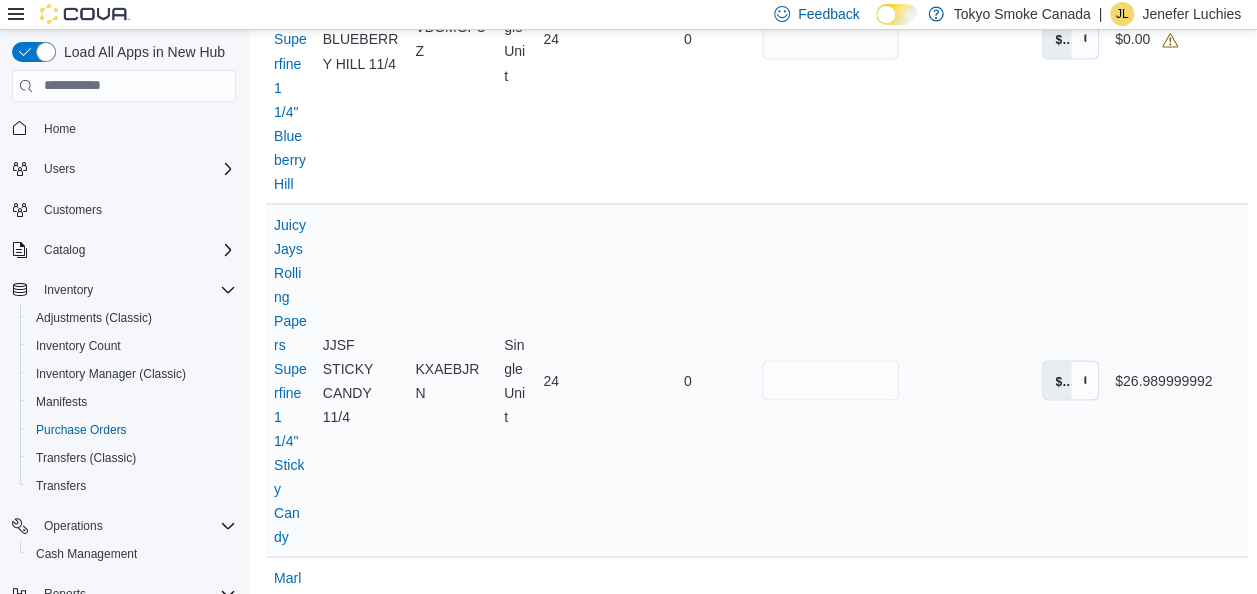 click on "Received Quantity *" at bounding box center (830, 379) 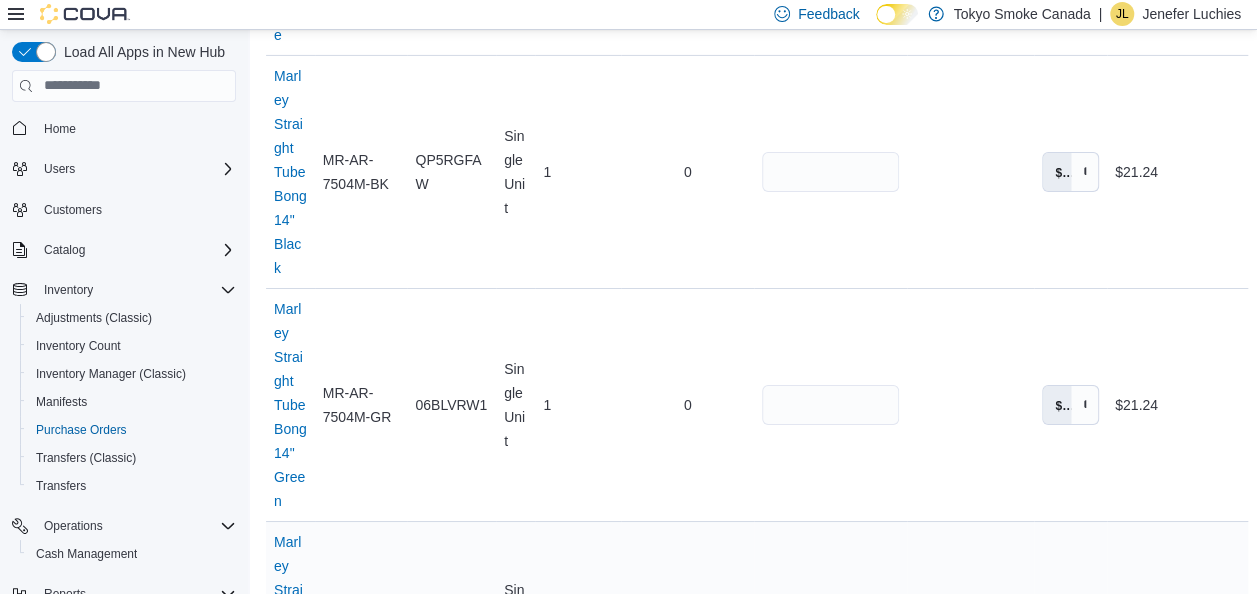 scroll, scrollTop: 3424, scrollLeft: 0, axis: vertical 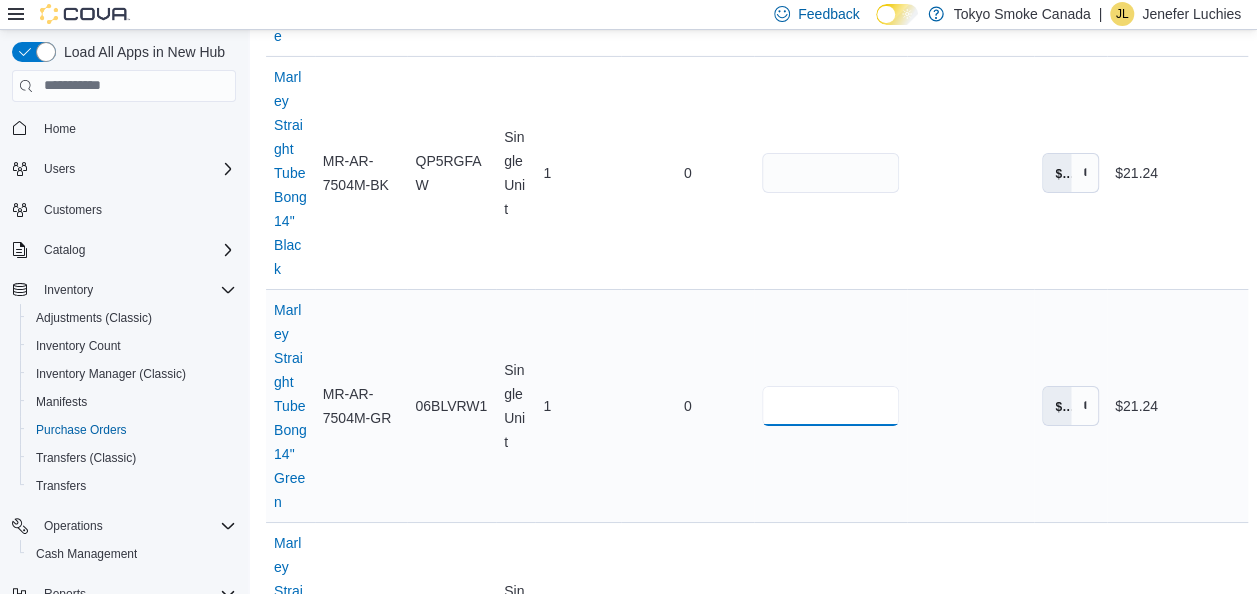 click on "*" at bounding box center [830, 406] 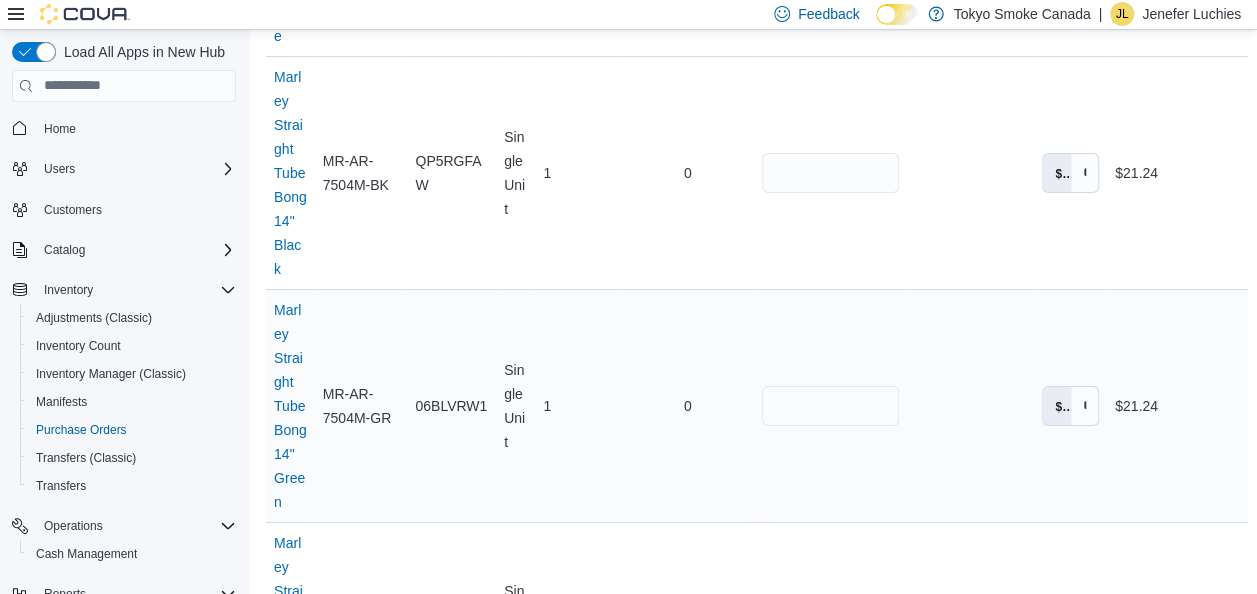 click on "Received Quantity *" at bounding box center [830, 405] 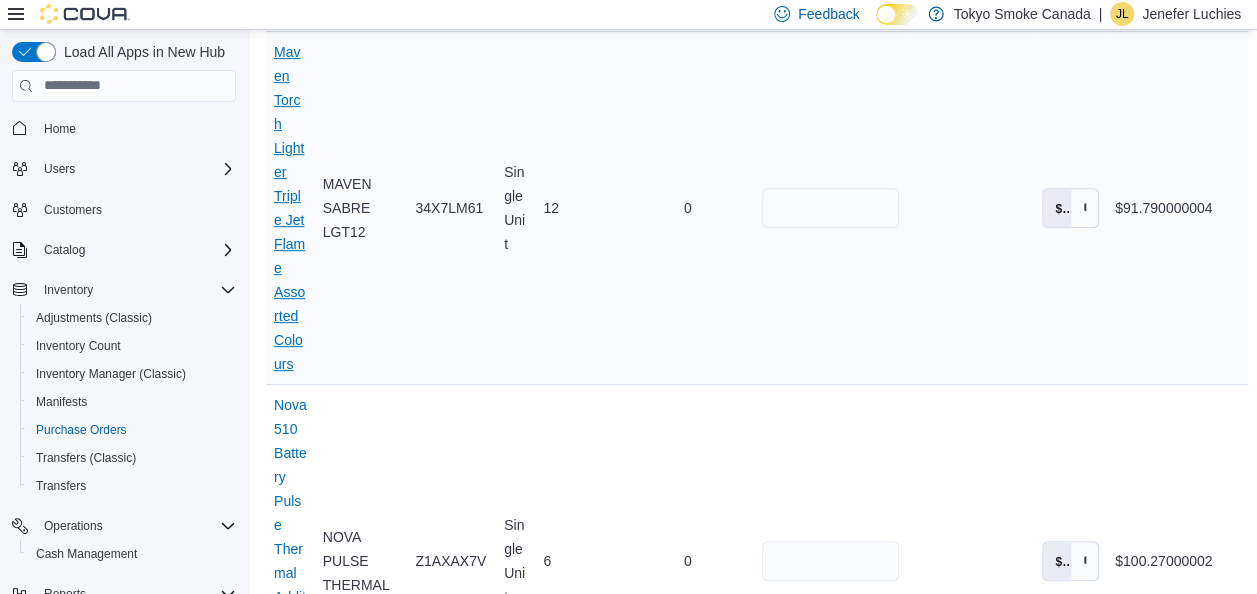 scroll, scrollTop: 4224, scrollLeft: 0, axis: vertical 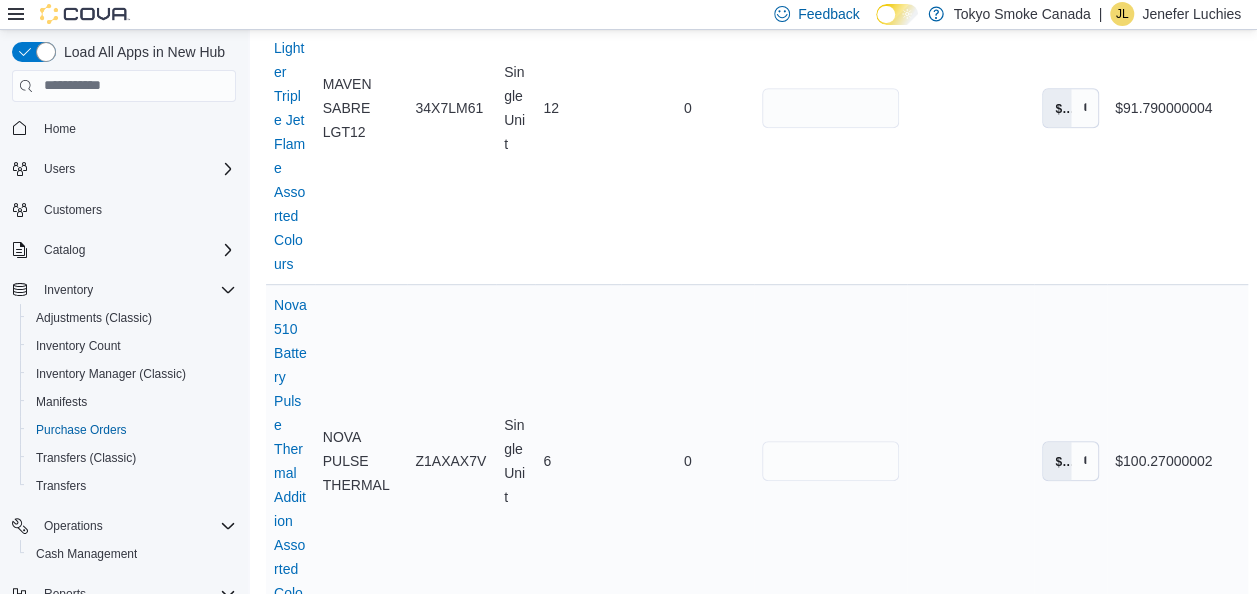 drag, startPoint x: 395, startPoint y: 296, endPoint x: 401, endPoint y: 307, distance: 12.529964 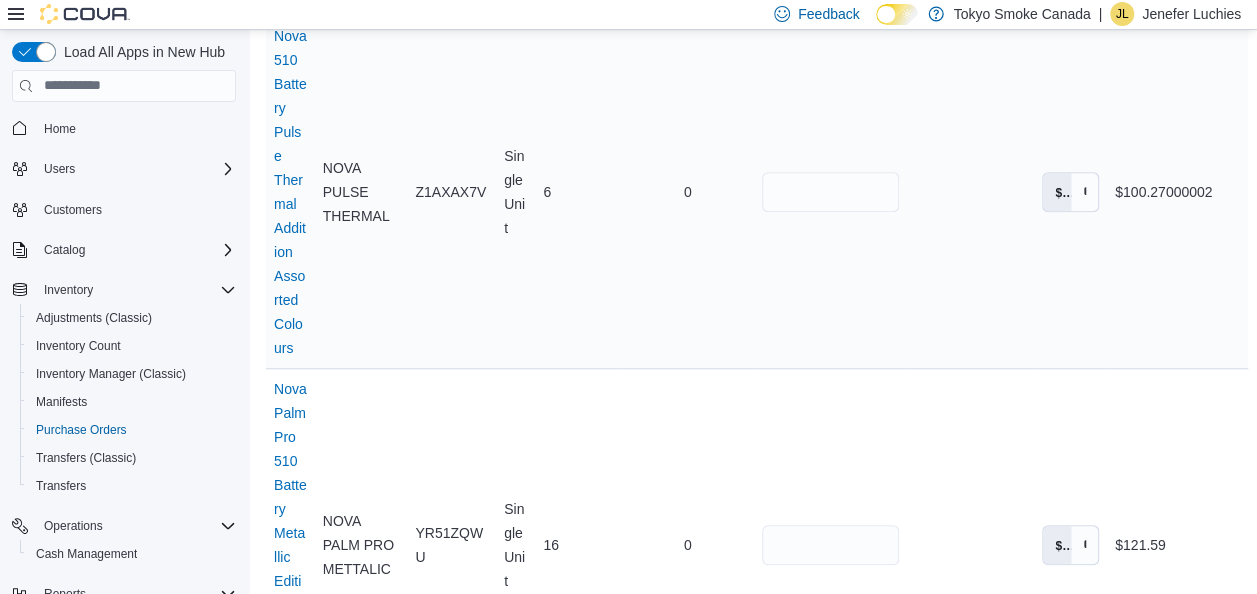 scroll, scrollTop: 4524, scrollLeft: 0, axis: vertical 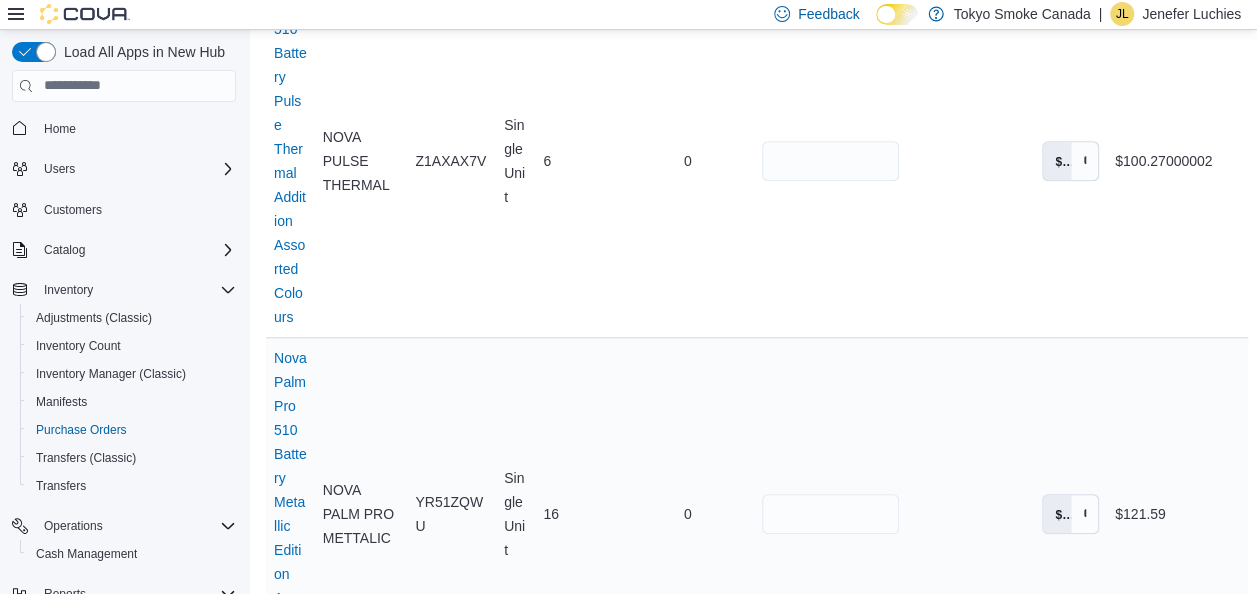 click on "Qty Ordered 16" at bounding box center (578, 513) 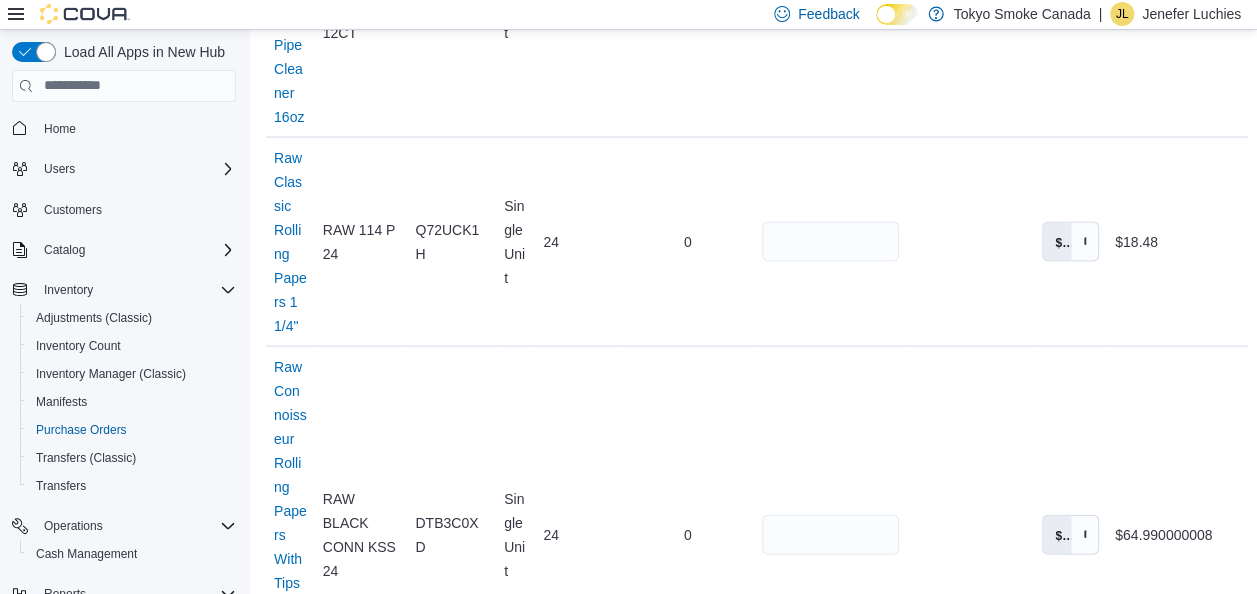 scroll, scrollTop: 5724, scrollLeft: 0, axis: vertical 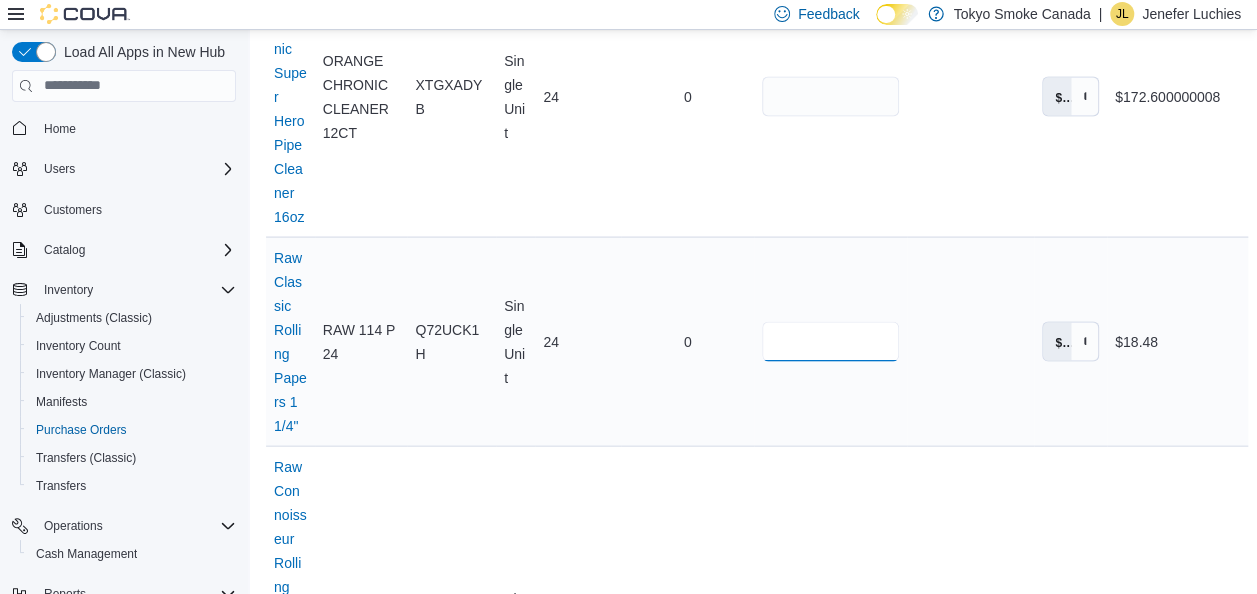 click on "**" at bounding box center [830, 342] 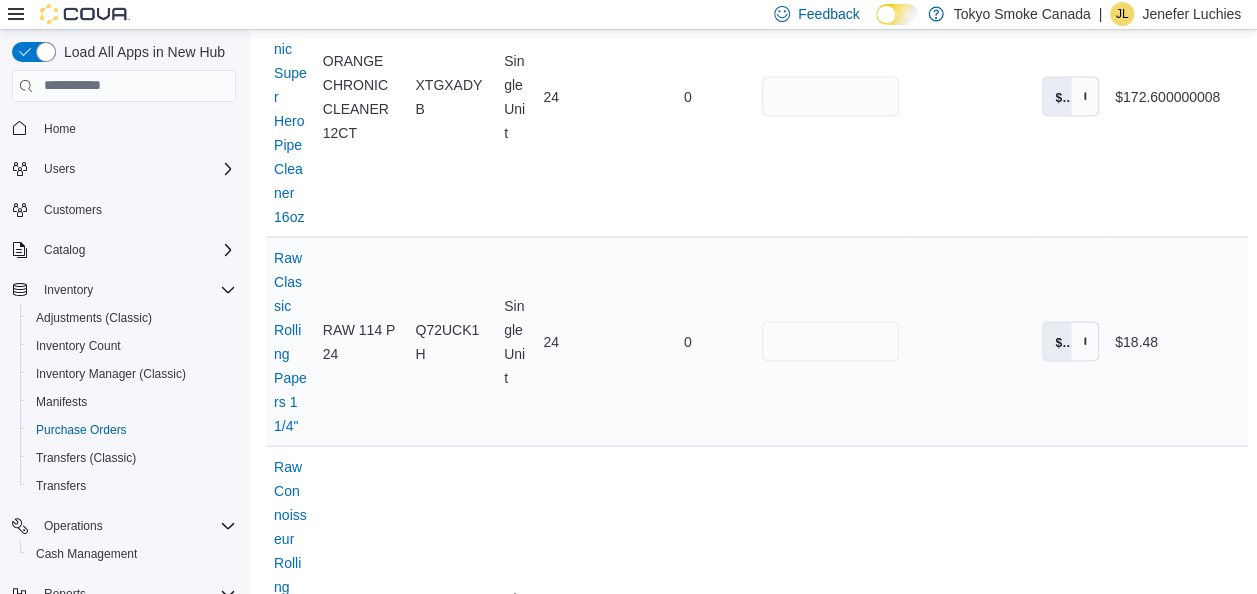 click on "Received Quantity *" at bounding box center [830, 341] 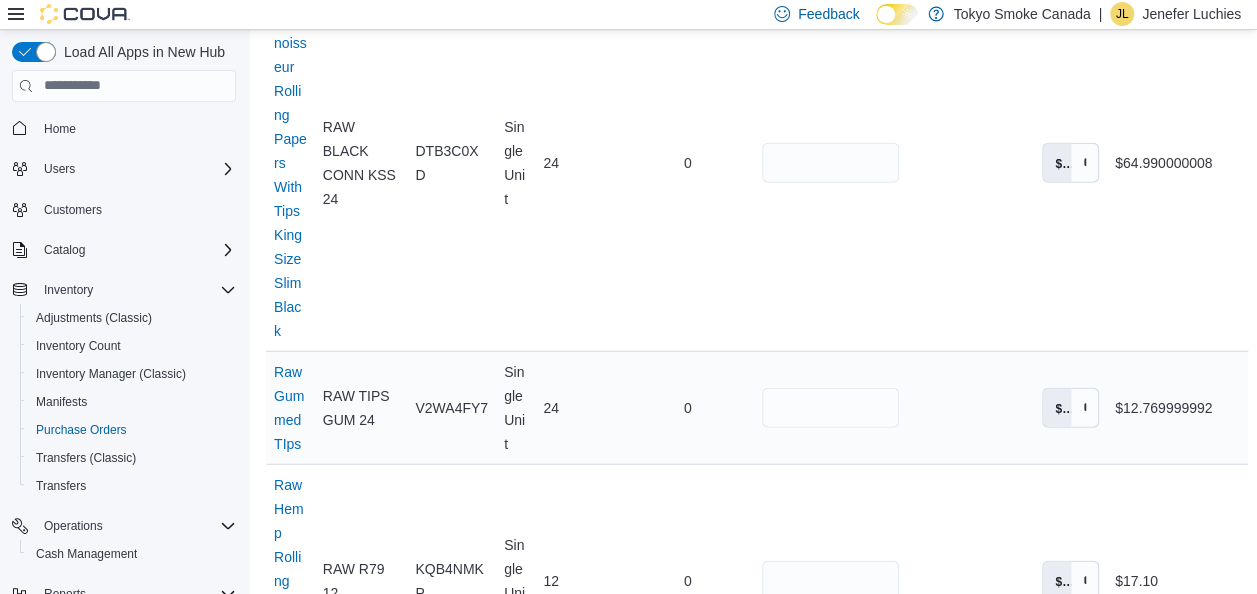 scroll, scrollTop: 6224, scrollLeft: 0, axis: vertical 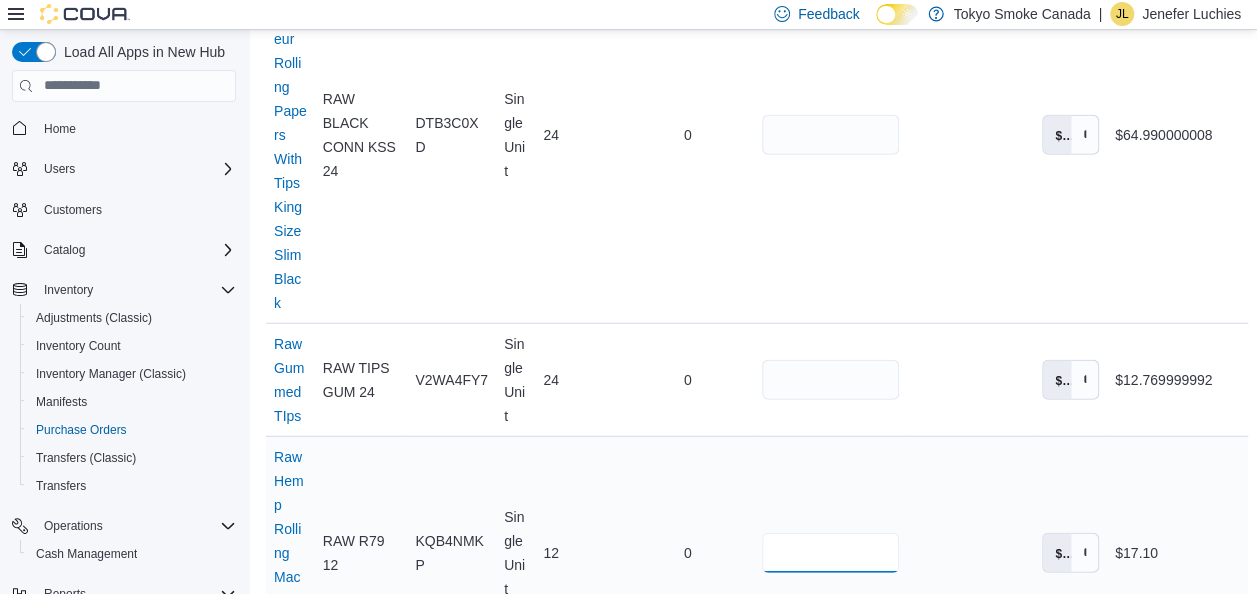 click on "**" at bounding box center [830, 553] 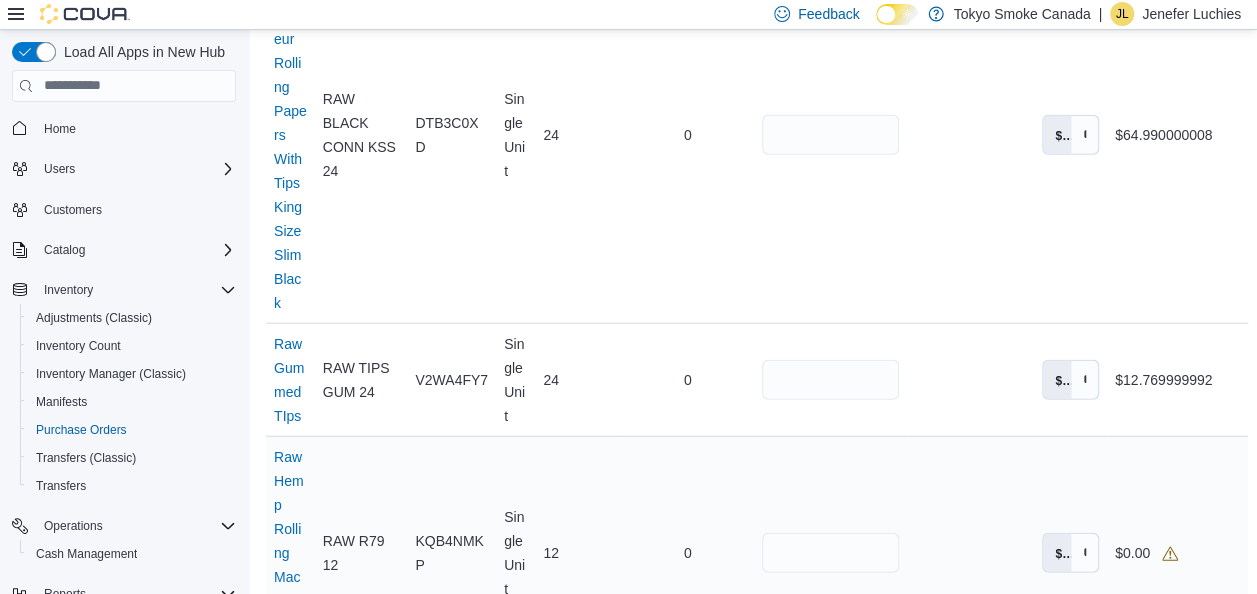 click on "Received Quantity *" at bounding box center [830, 552] 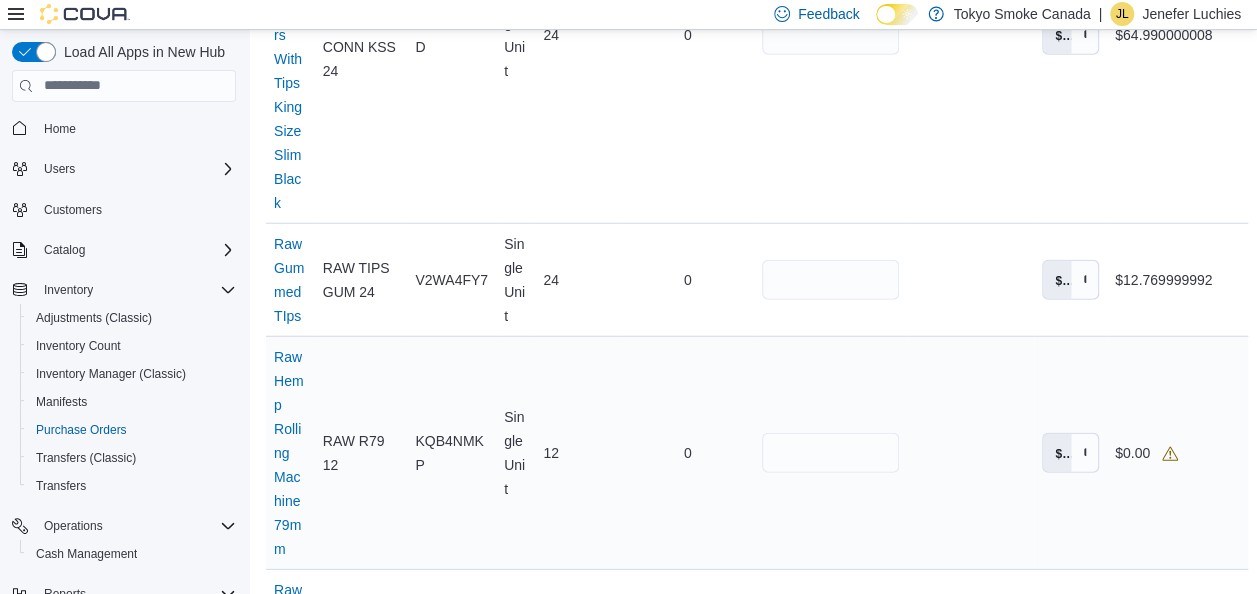 scroll, scrollTop: 6424, scrollLeft: 0, axis: vertical 